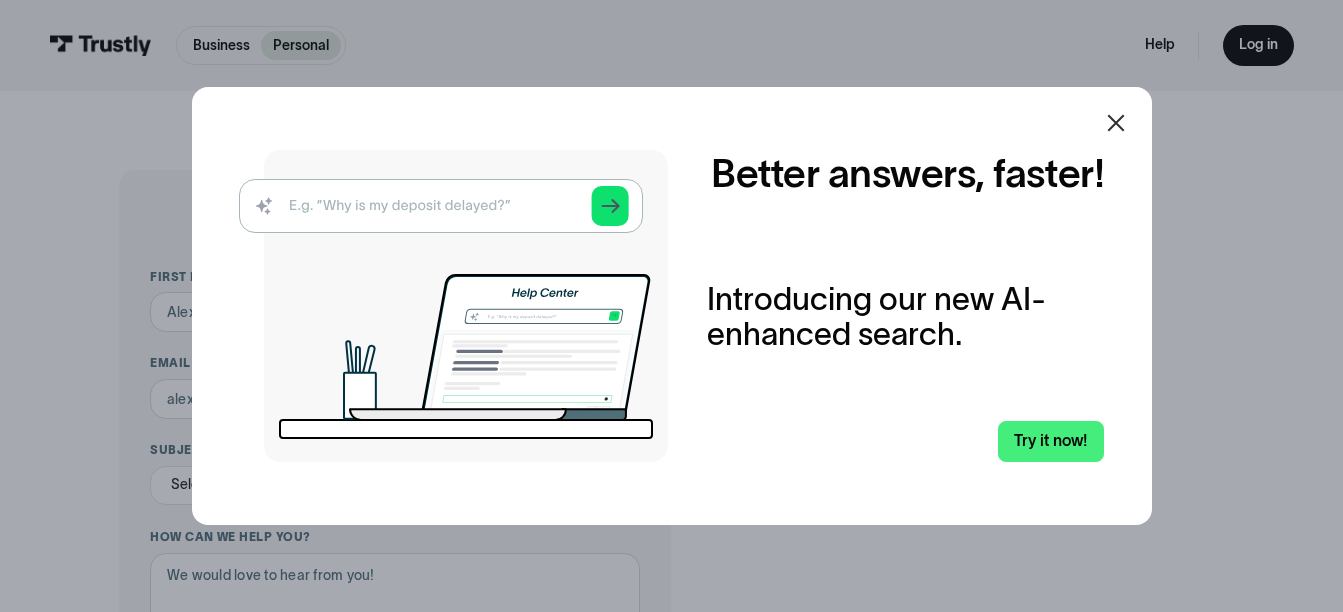 scroll, scrollTop: 0, scrollLeft: 0, axis: both 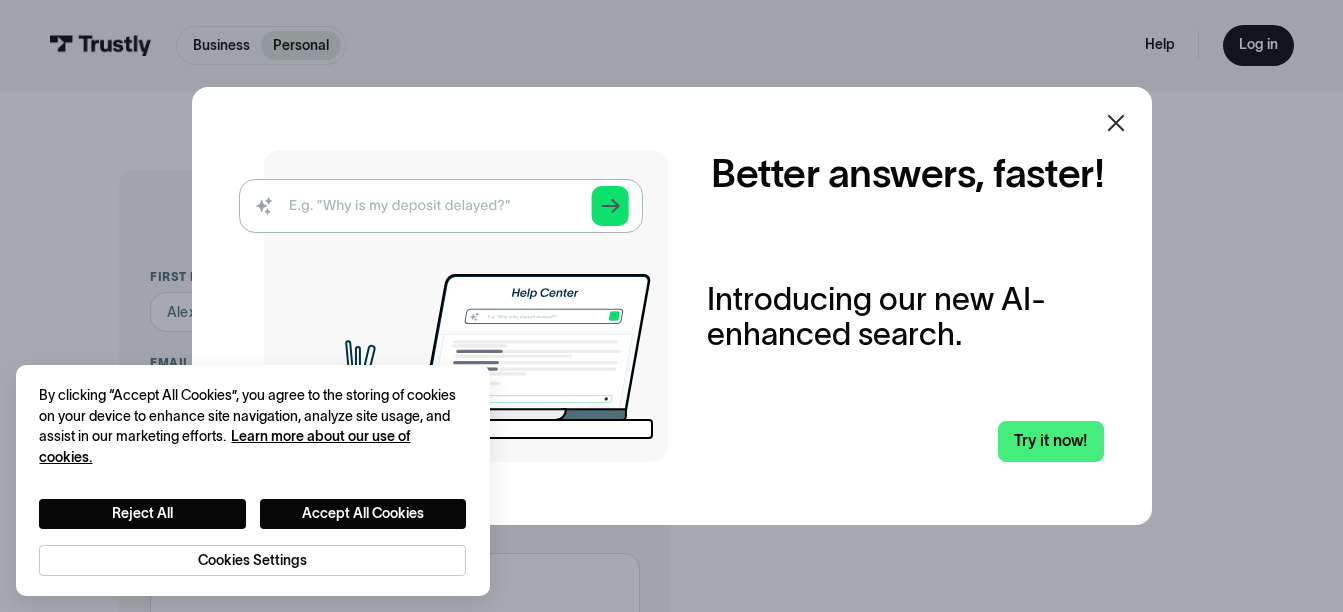 click 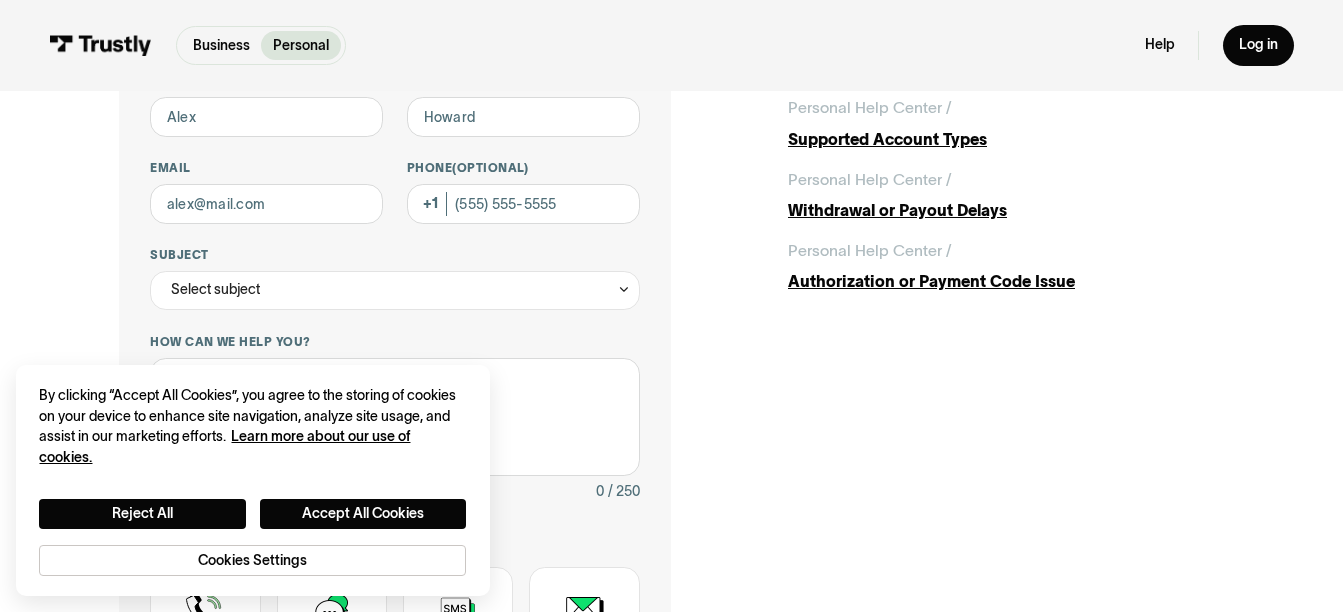 scroll, scrollTop: 200, scrollLeft: 0, axis: vertical 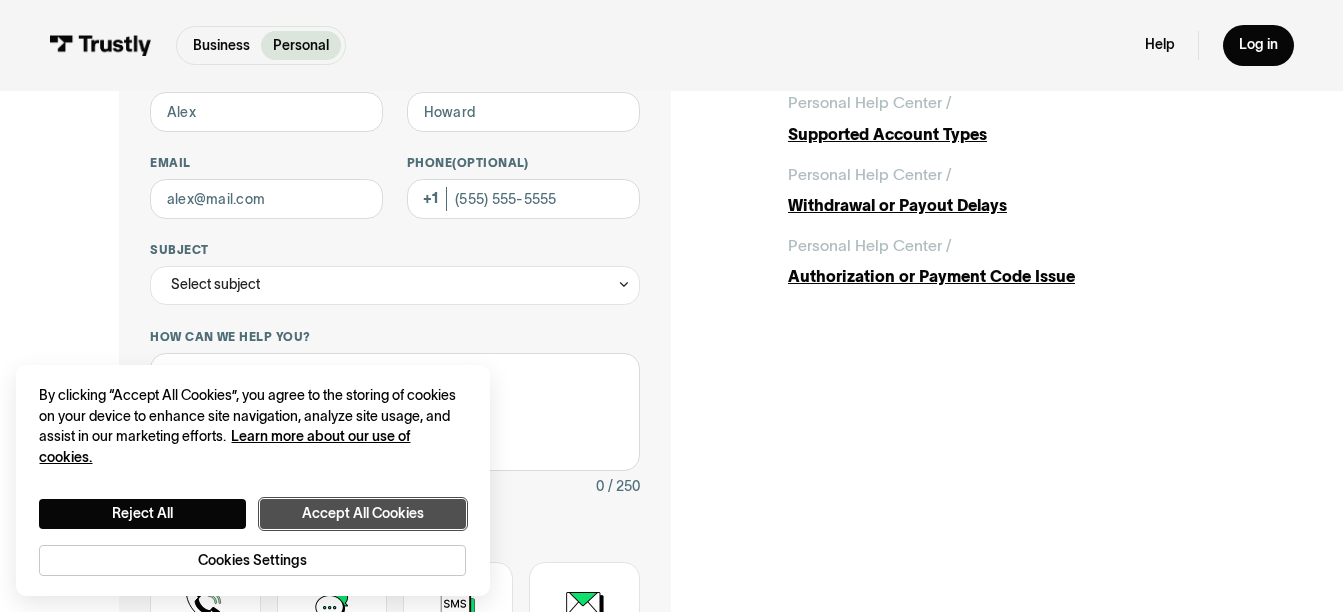 click on "Accept All Cookies" at bounding box center (363, 514) 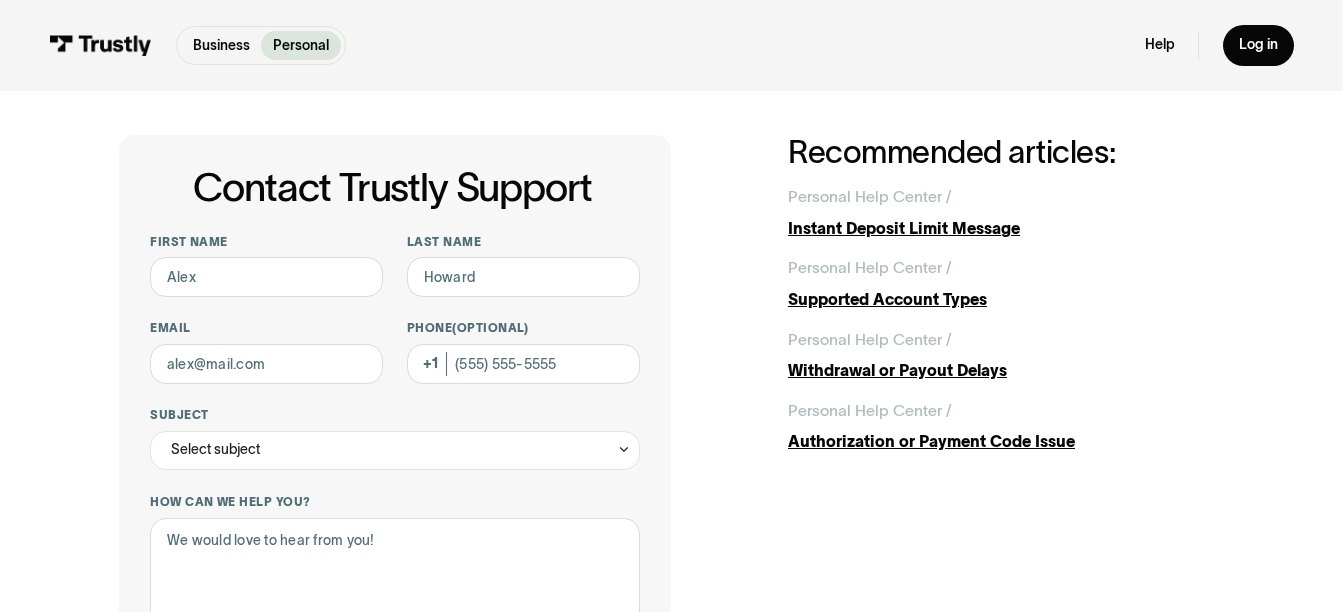 scroll, scrollTop: 0, scrollLeft: 0, axis: both 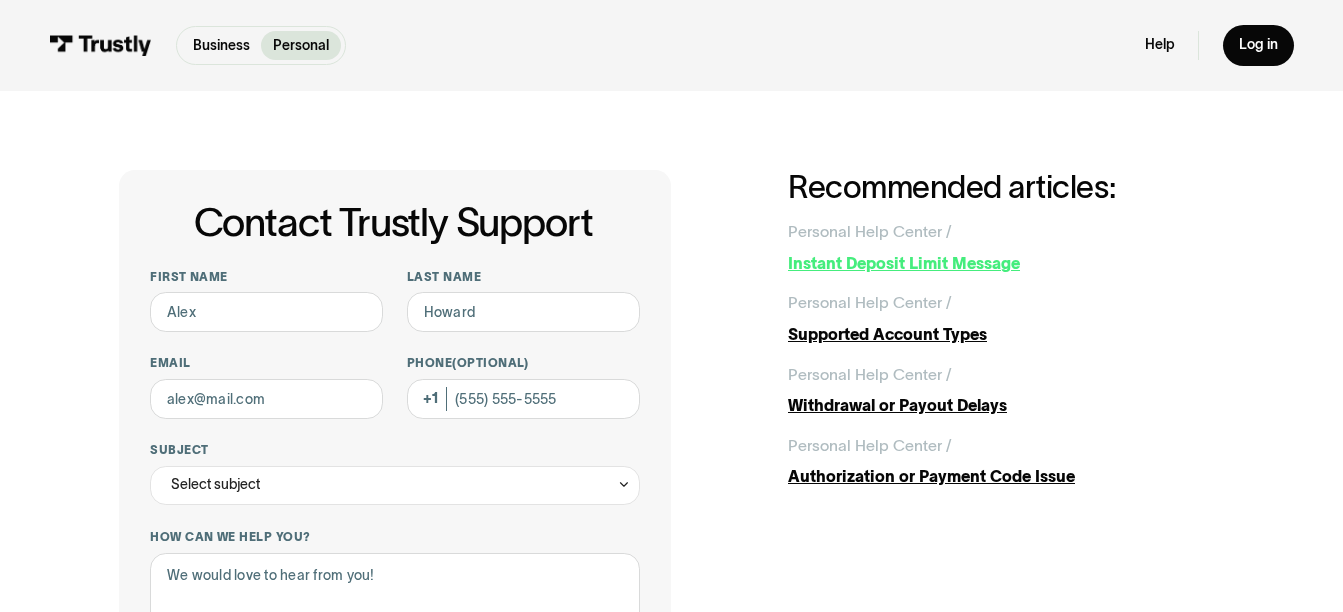 click on "Instant Deposit Limit Message" at bounding box center (1006, 264) 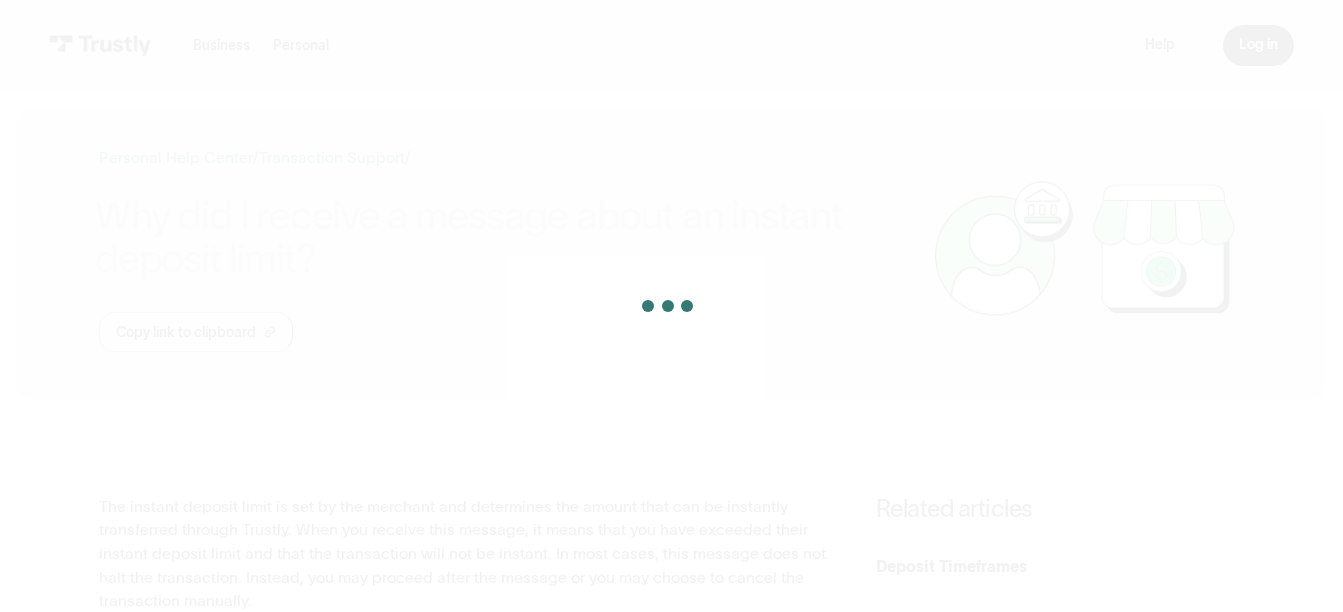 scroll, scrollTop: 0, scrollLeft: 0, axis: both 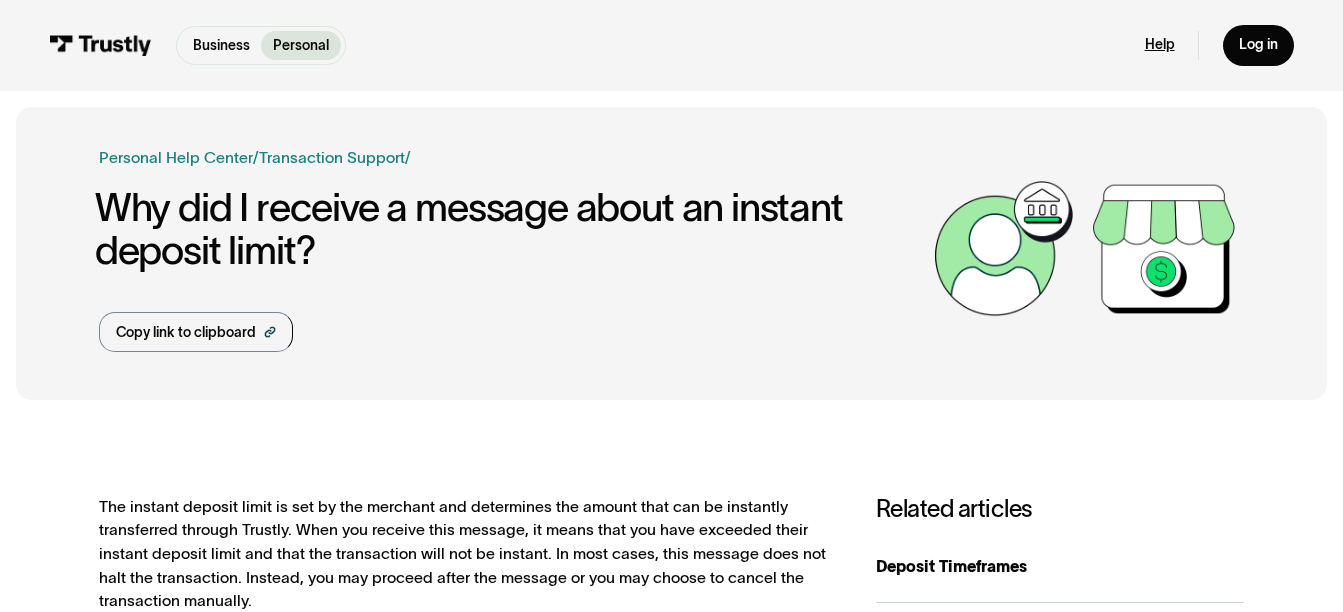 click on "Help" at bounding box center (1160, 45) 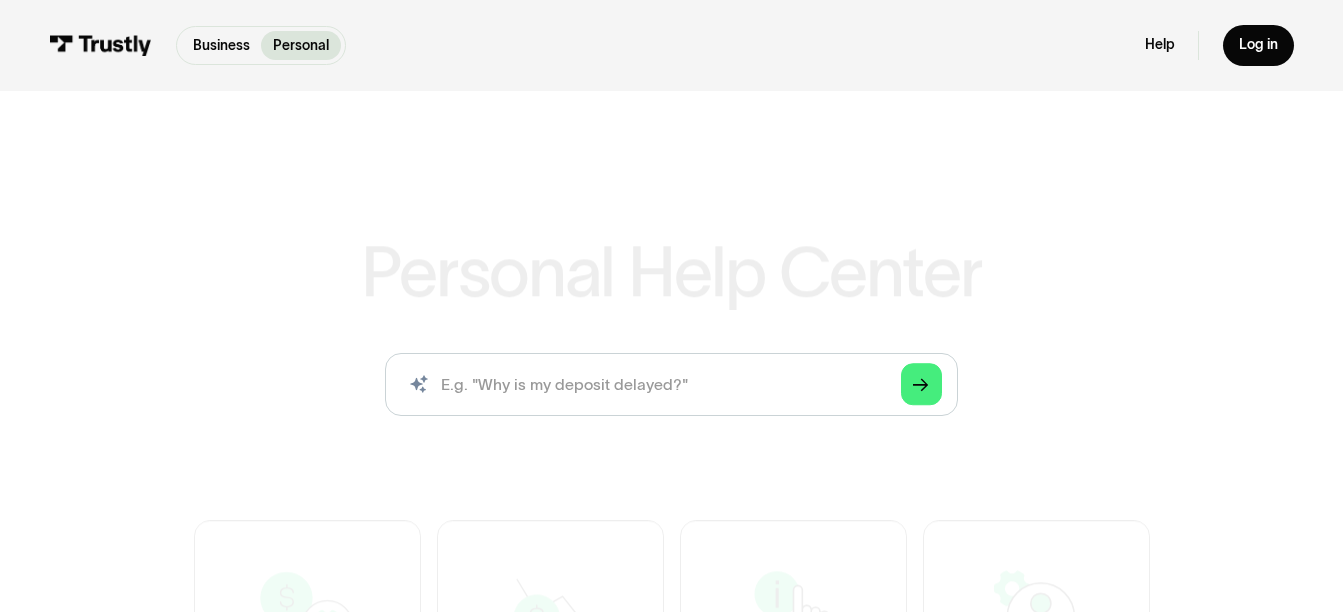scroll, scrollTop: 0, scrollLeft: 0, axis: both 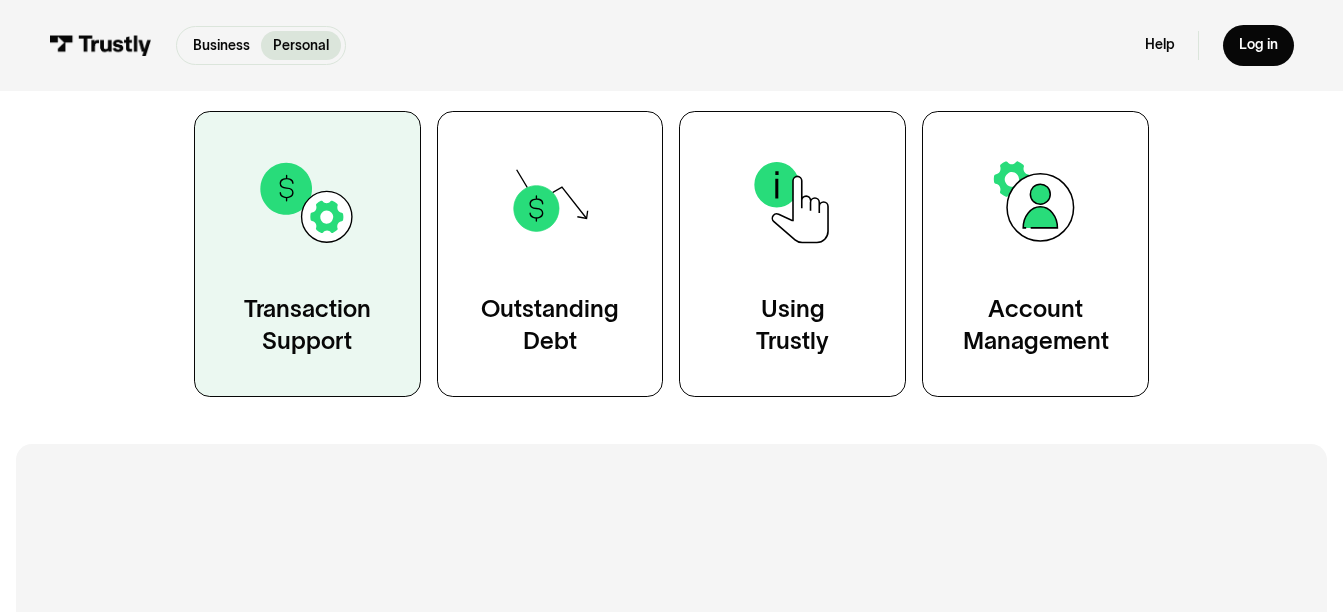 click on "Transaction Support" at bounding box center (307, 254) 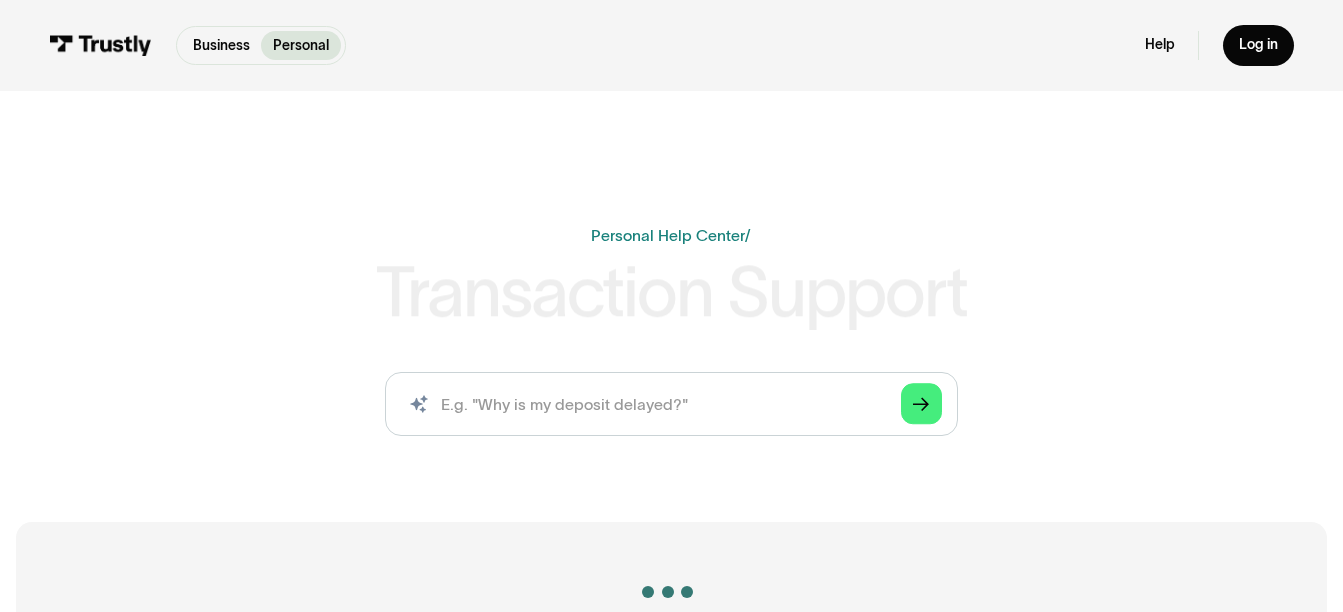 scroll, scrollTop: 0, scrollLeft: 0, axis: both 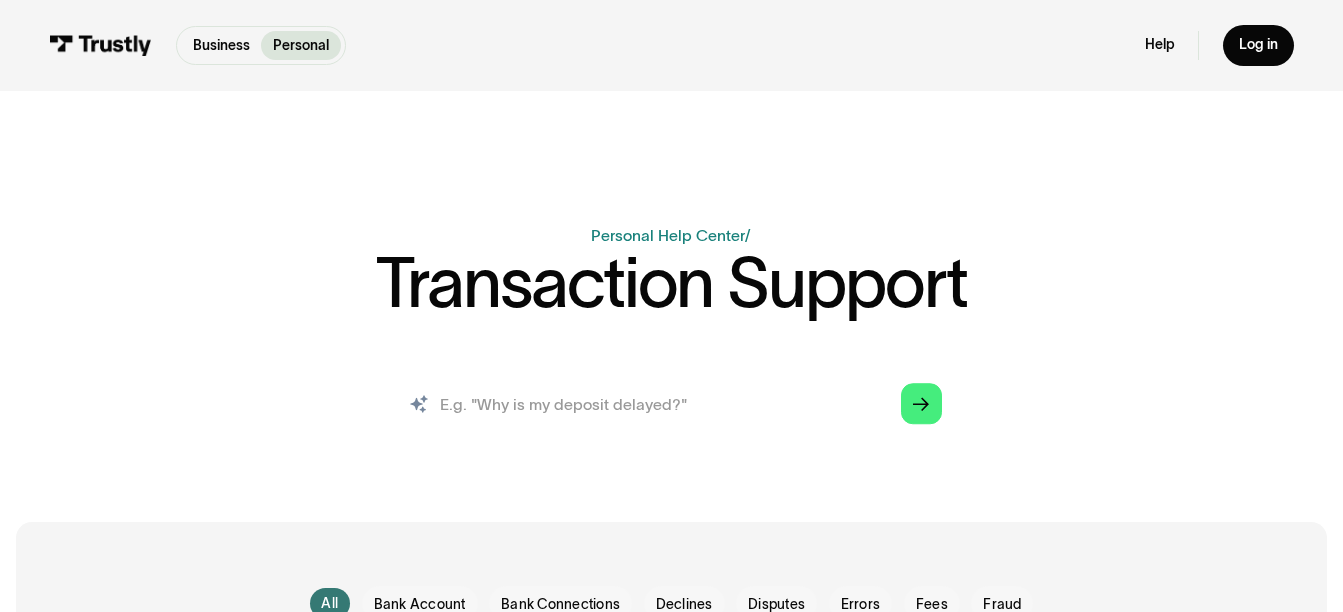 click at bounding box center [671, 403] 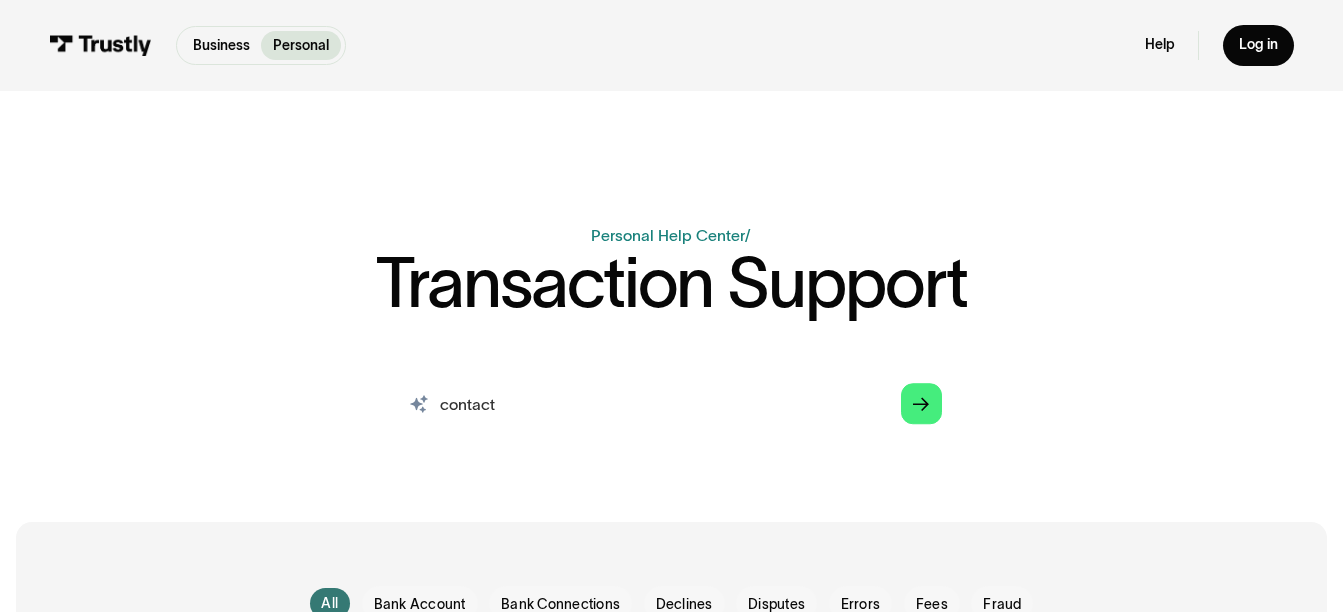 type on "contact" 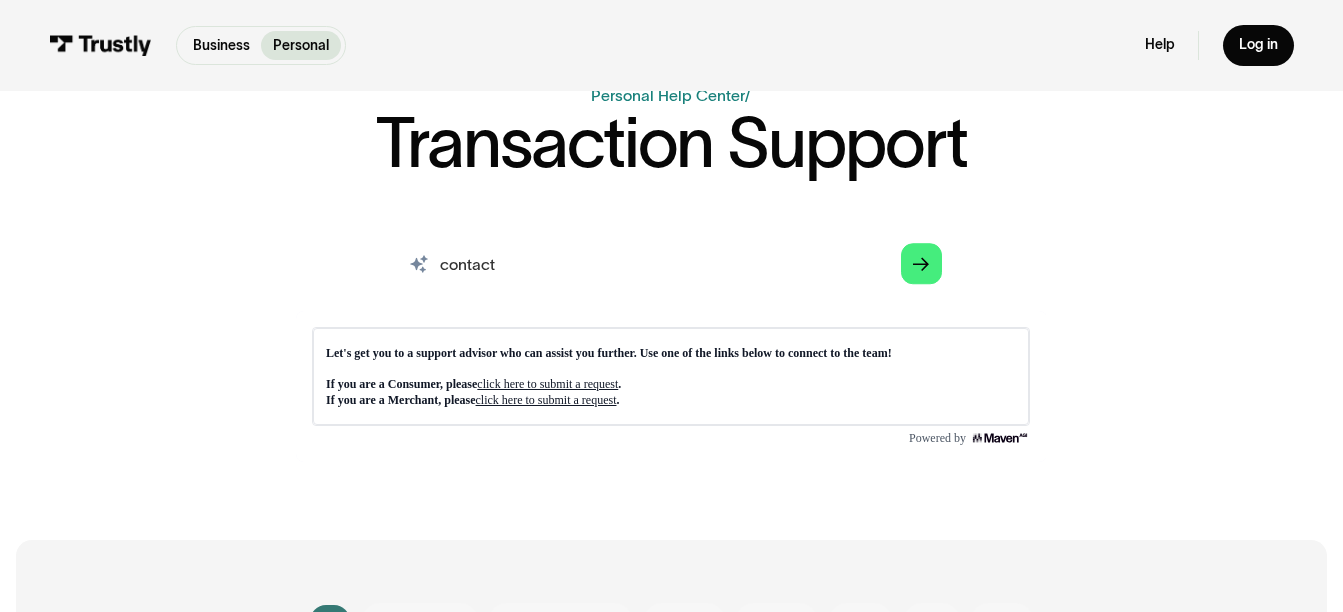scroll, scrollTop: 200, scrollLeft: 0, axis: vertical 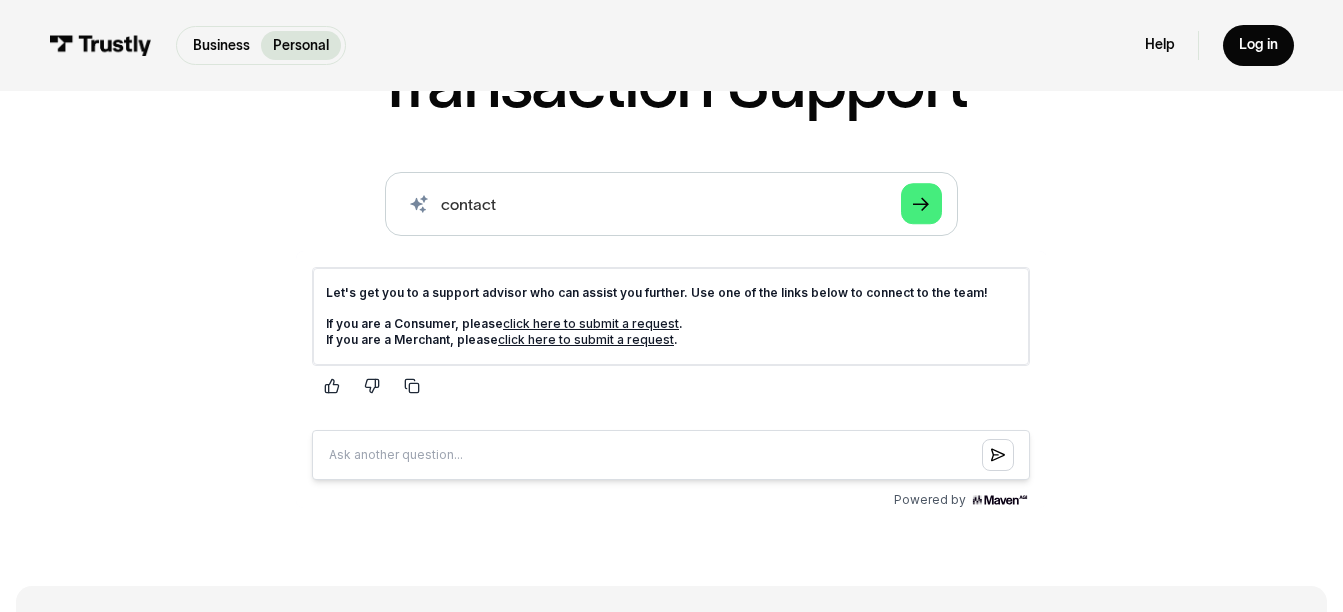 click on "click here to submit a request" at bounding box center (591, 323) 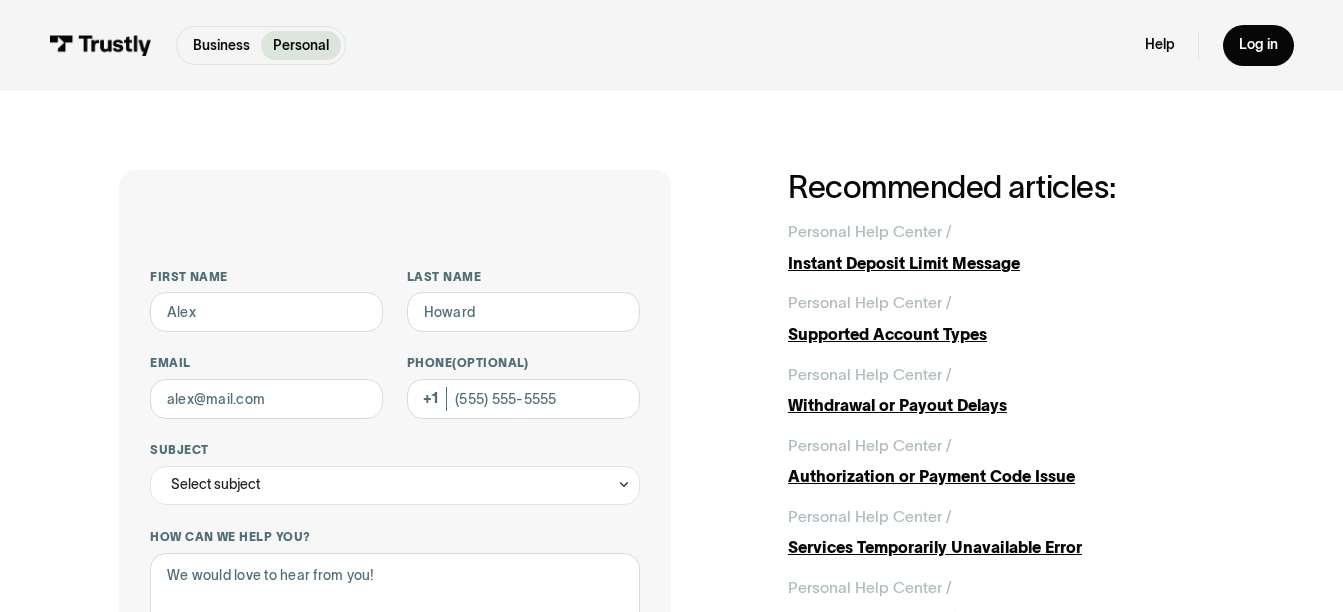 scroll, scrollTop: 0, scrollLeft: 0, axis: both 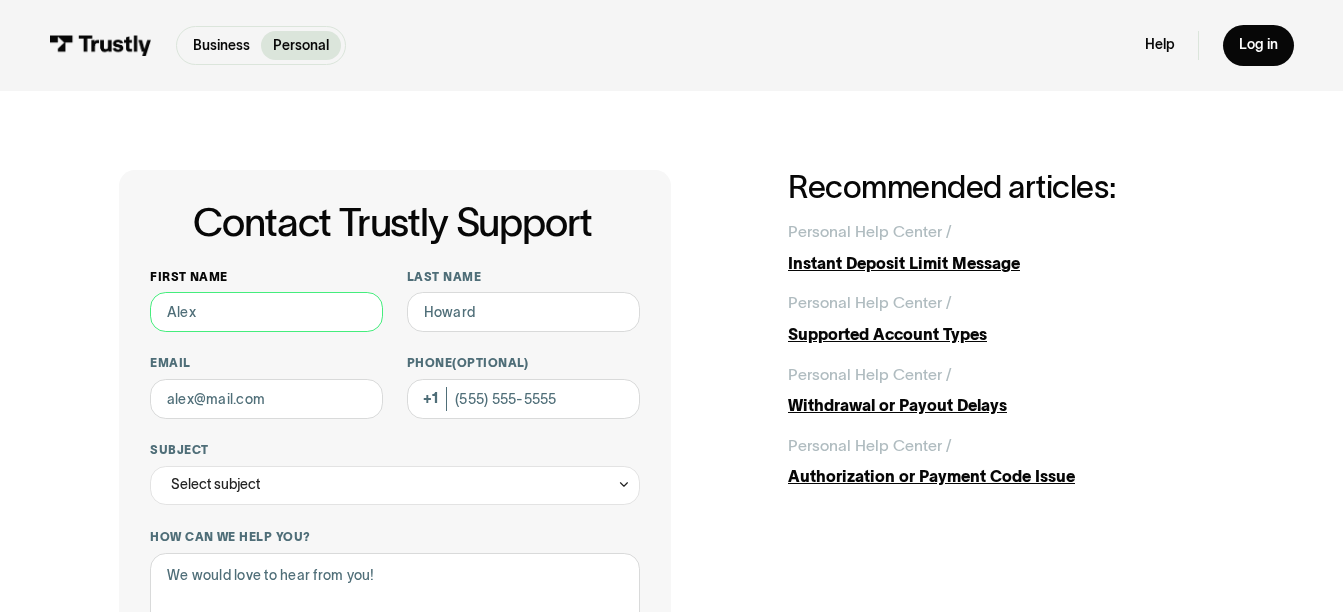 click on "First name" at bounding box center (266, 311) 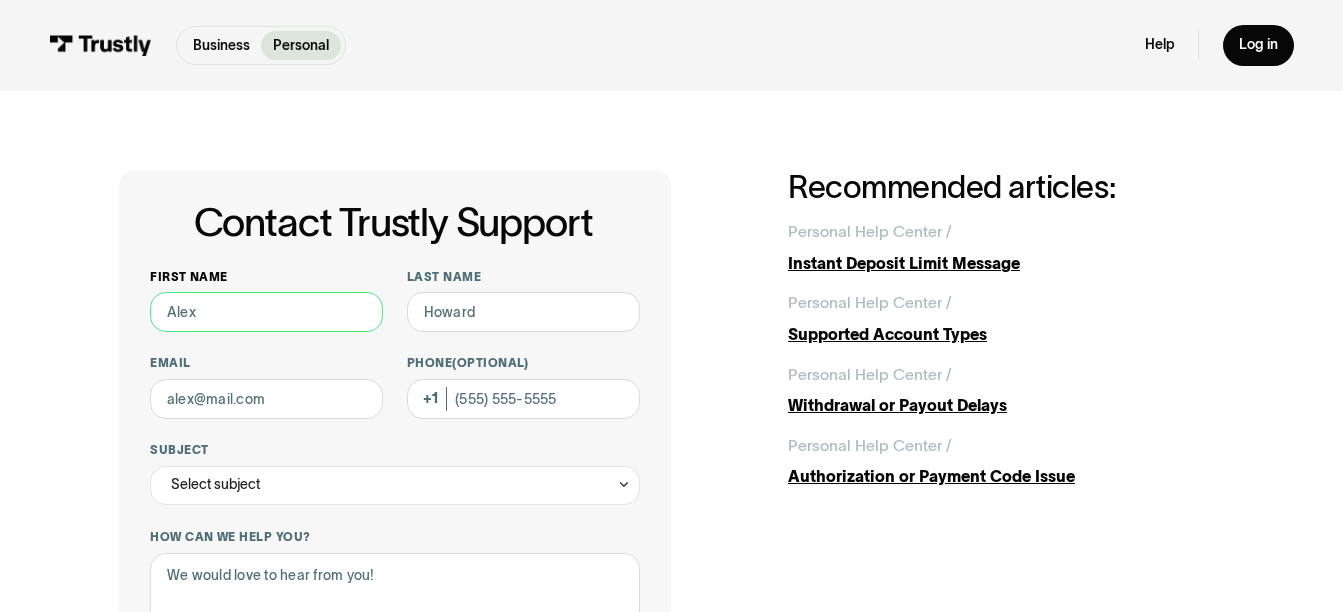 type on "[PERSON_NAME]" 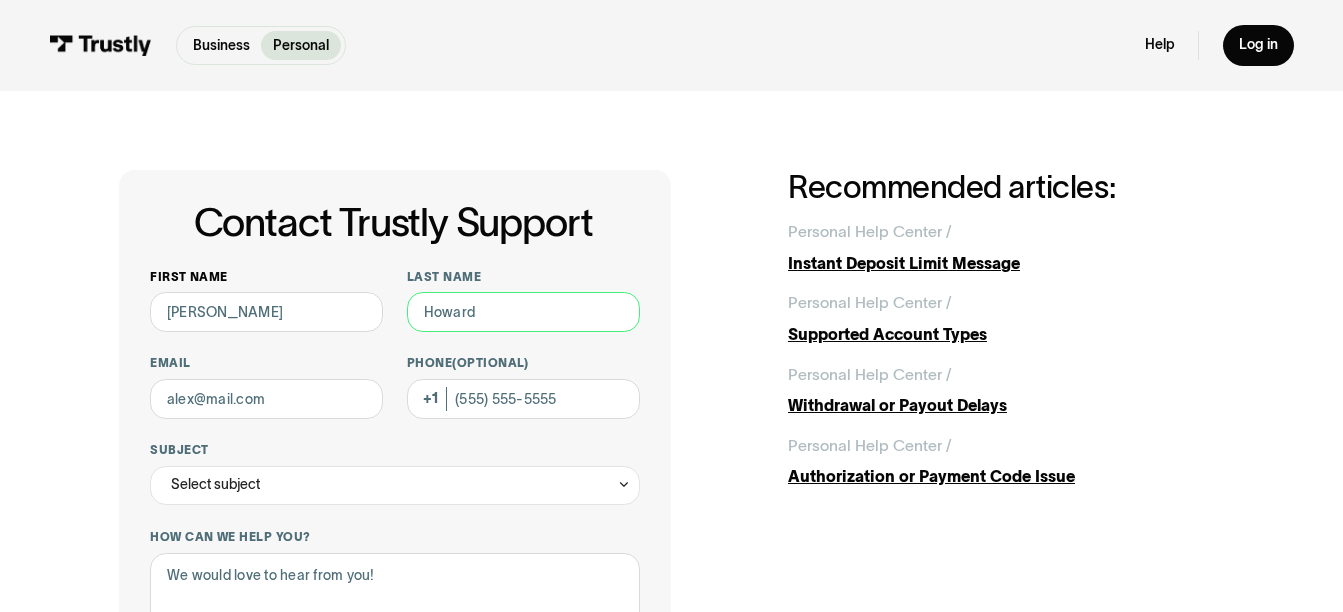 type on "[PERSON_NAME]" 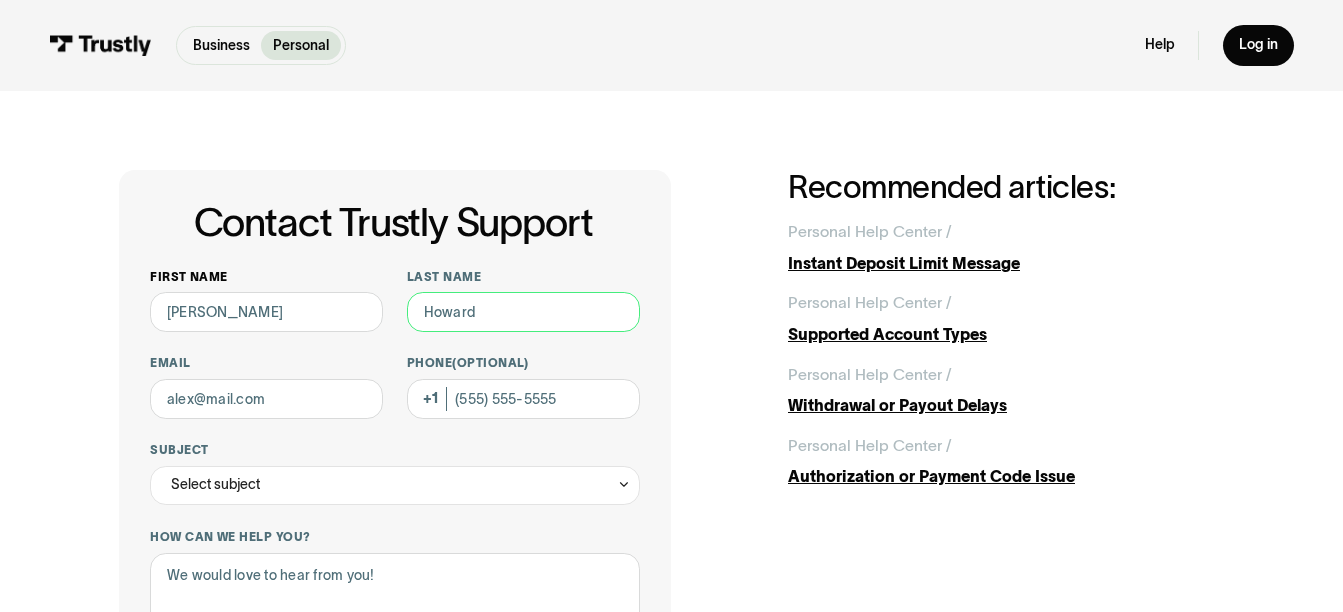 type on "[EMAIL_ADDRESS][DOMAIN_NAME]" 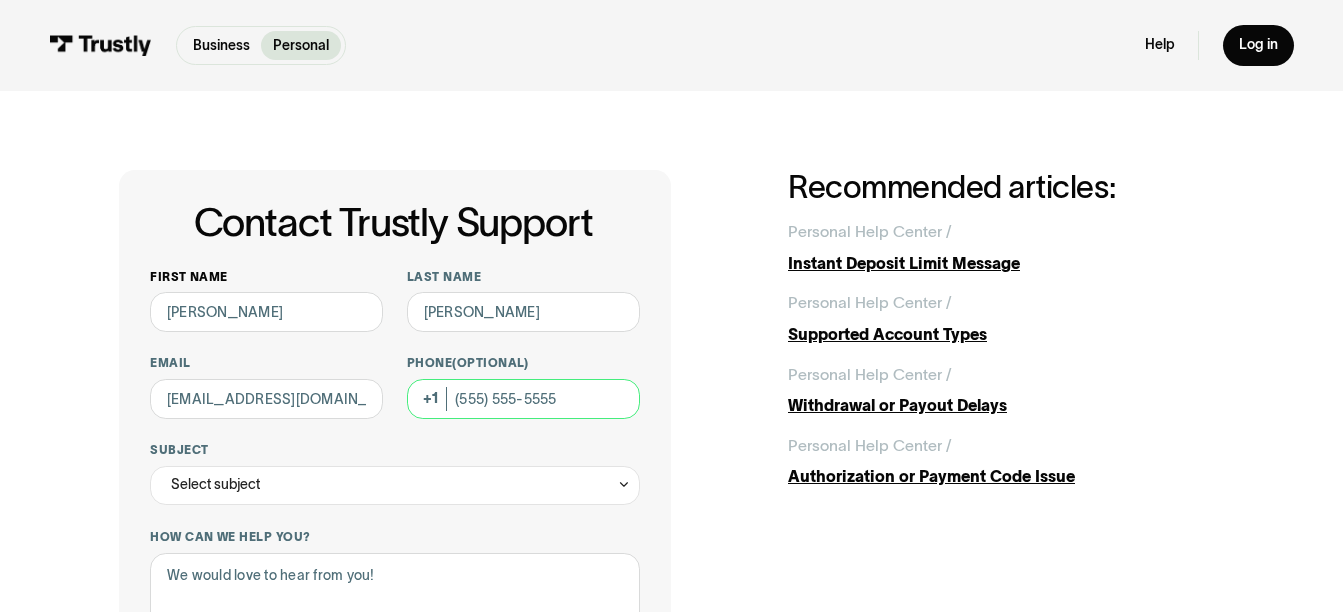 type on "[PHONE_NUMBER]" 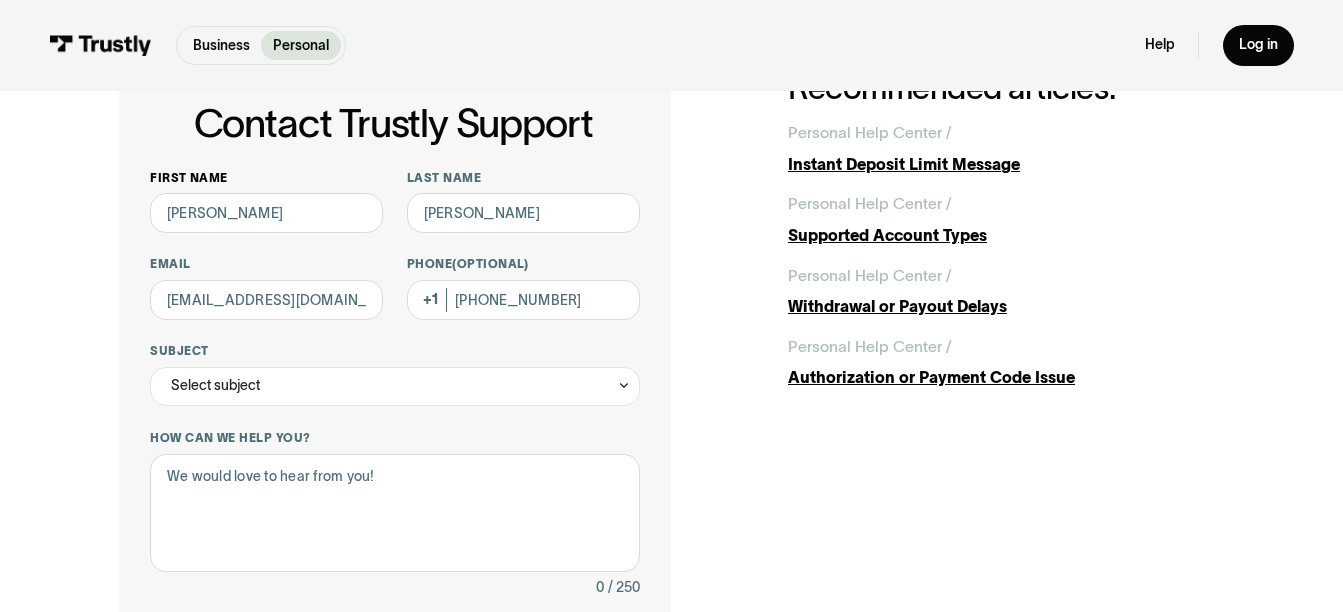 scroll, scrollTop: 100, scrollLeft: 0, axis: vertical 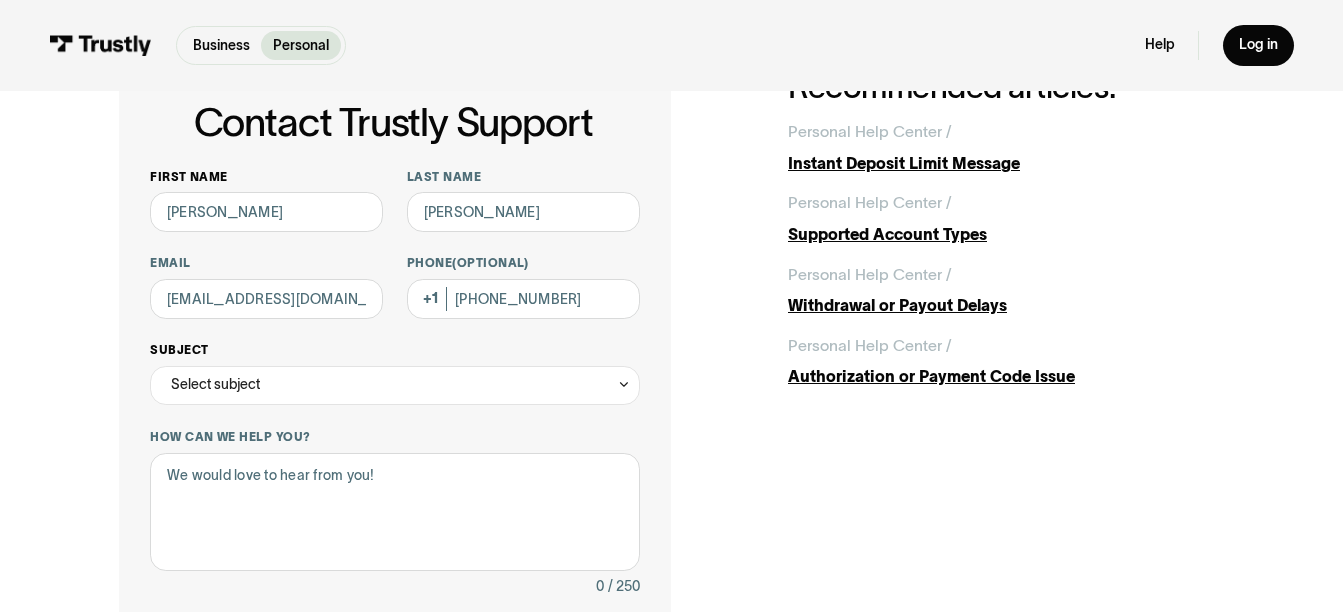 click on "Select subject" at bounding box center (395, 385) 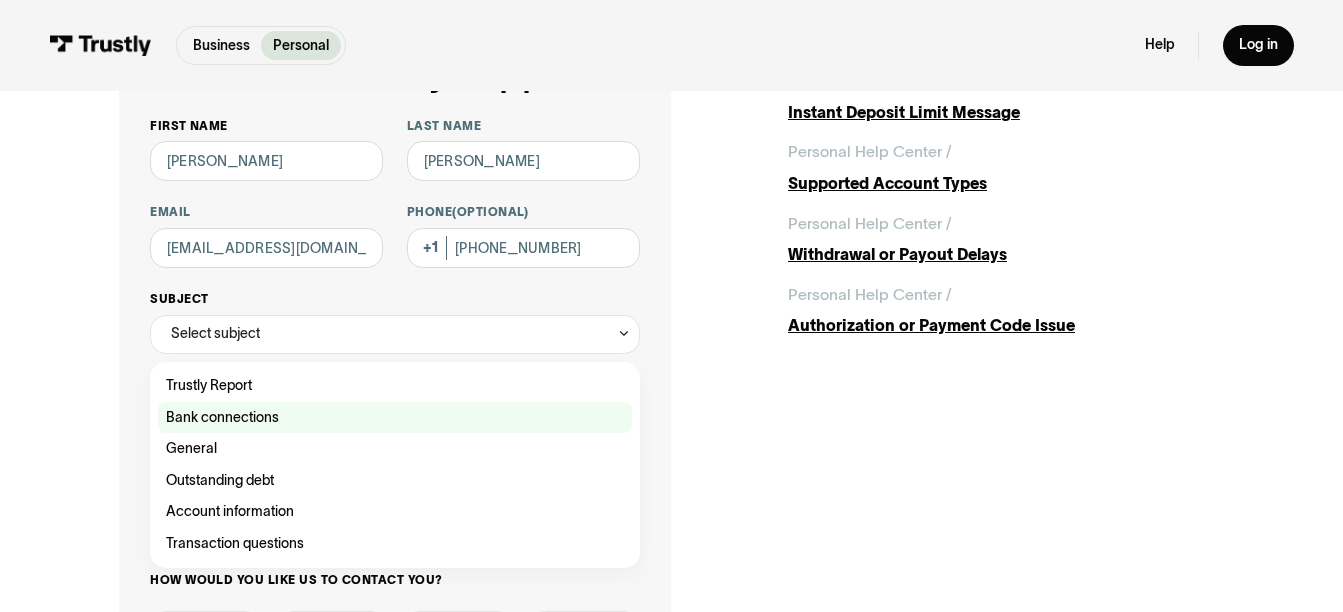 scroll, scrollTop: 200, scrollLeft: 0, axis: vertical 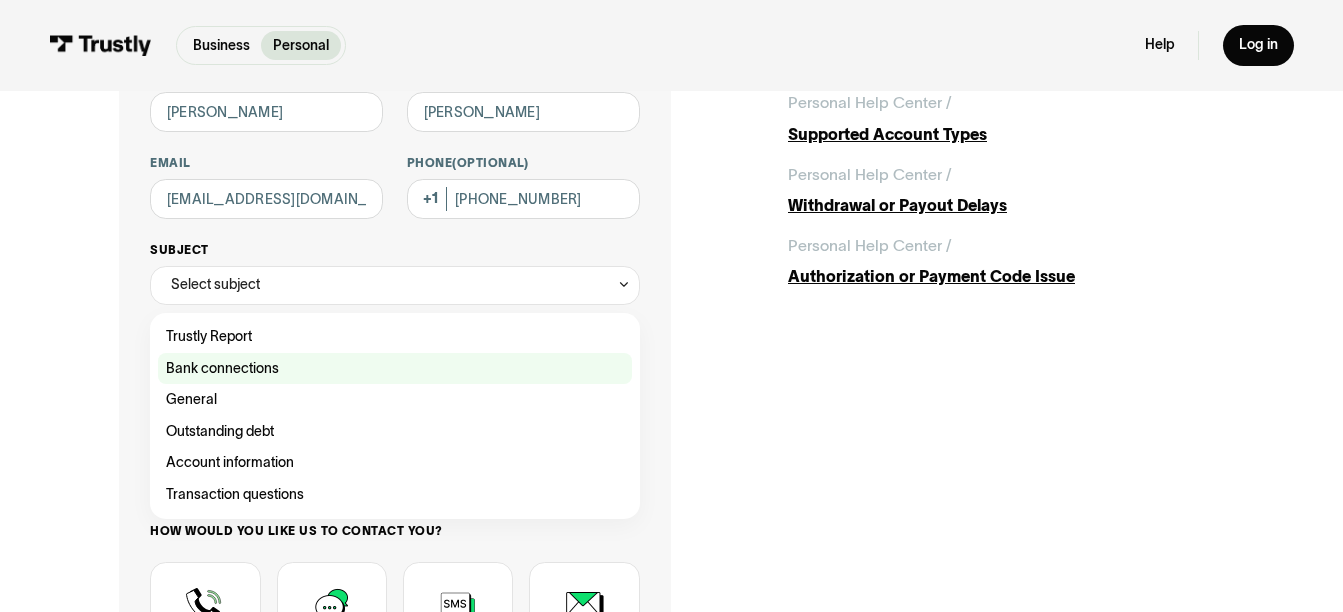 click at bounding box center (395, 369) 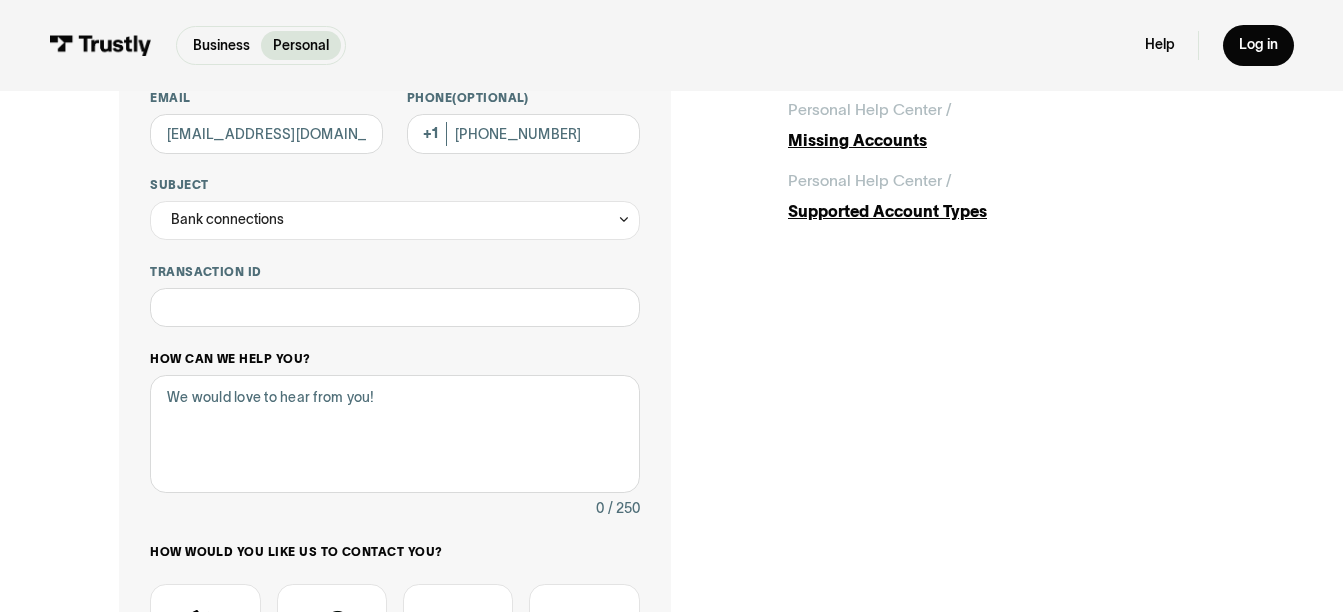scroll, scrollTop: 300, scrollLeft: 0, axis: vertical 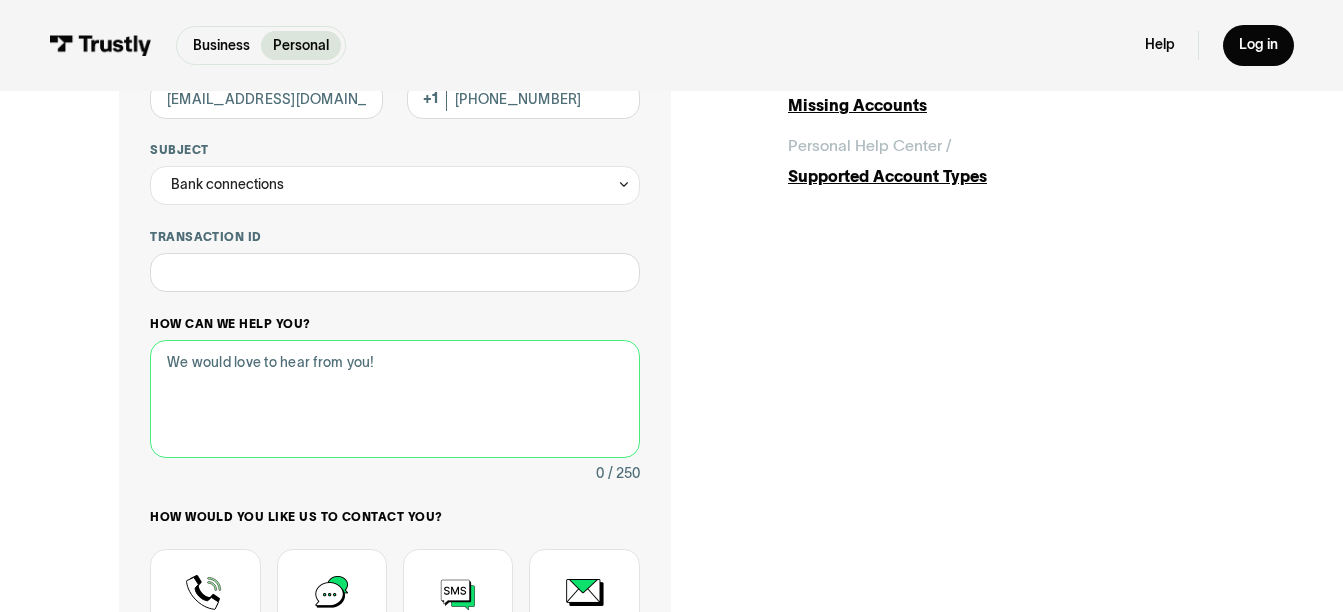 click on "How can we help you?" at bounding box center [395, 399] 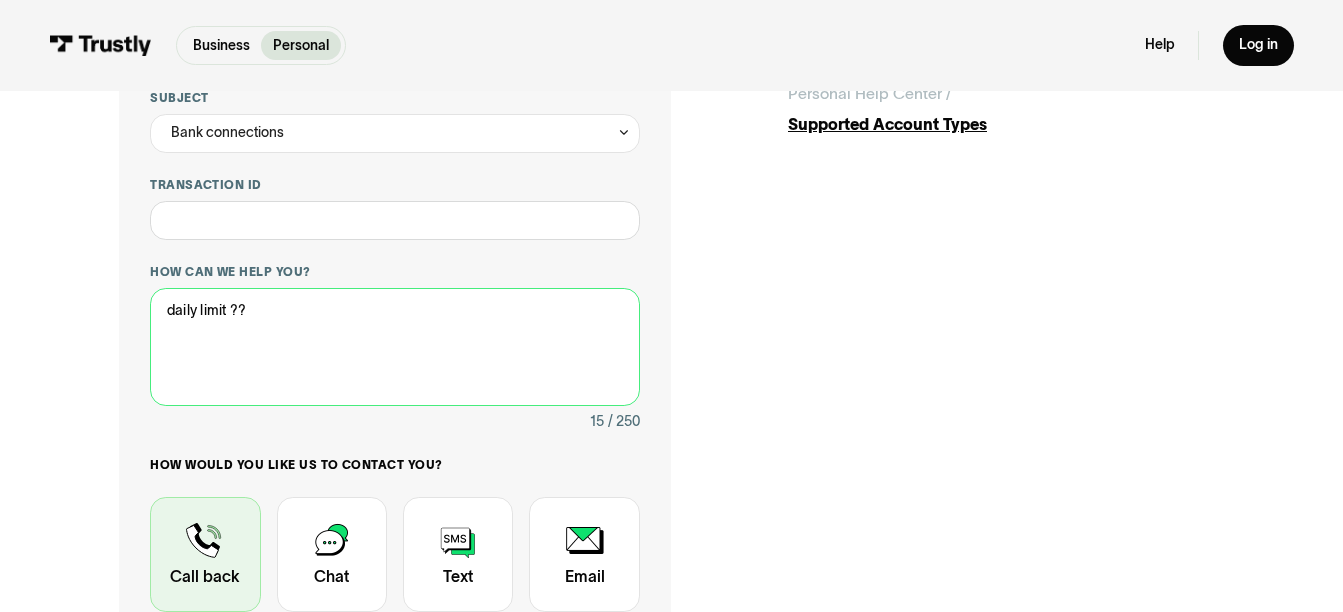 scroll, scrollTop: 400, scrollLeft: 0, axis: vertical 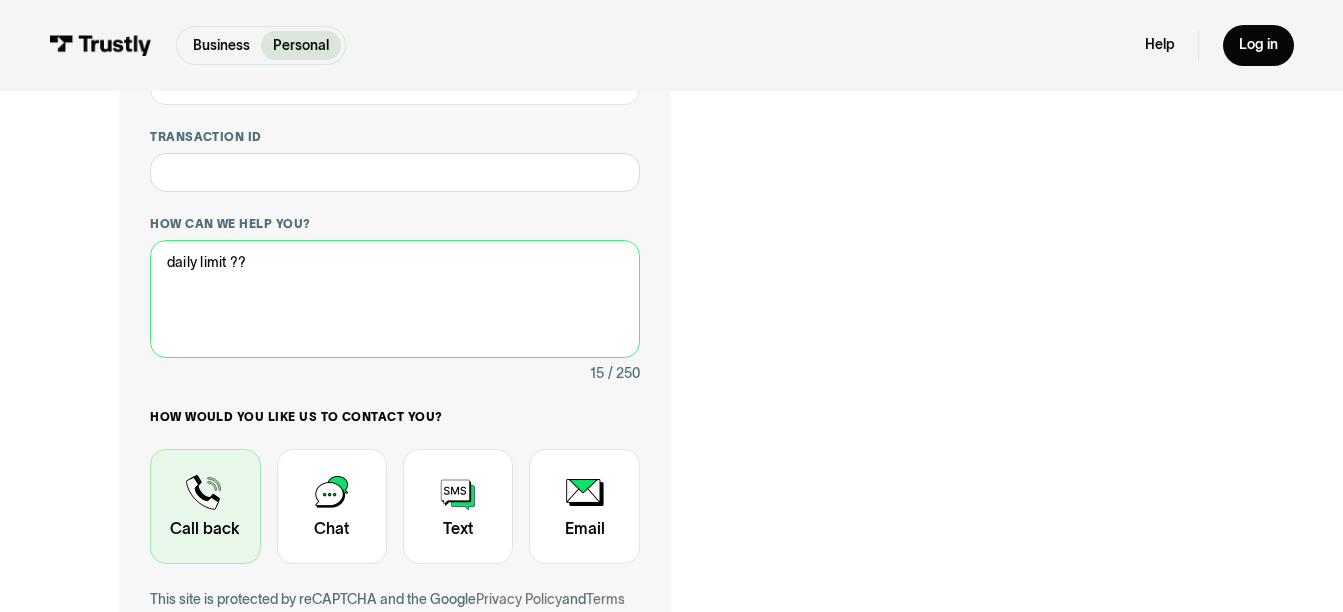type on "daily limit ??" 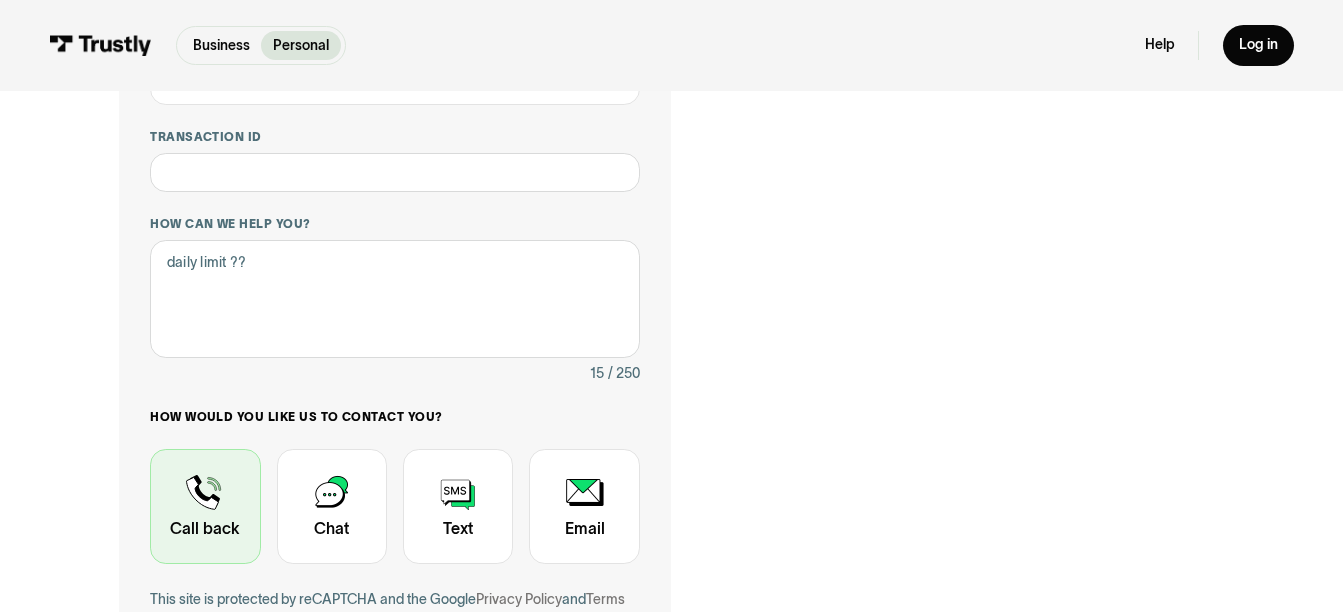 click at bounding box center [205, 506] 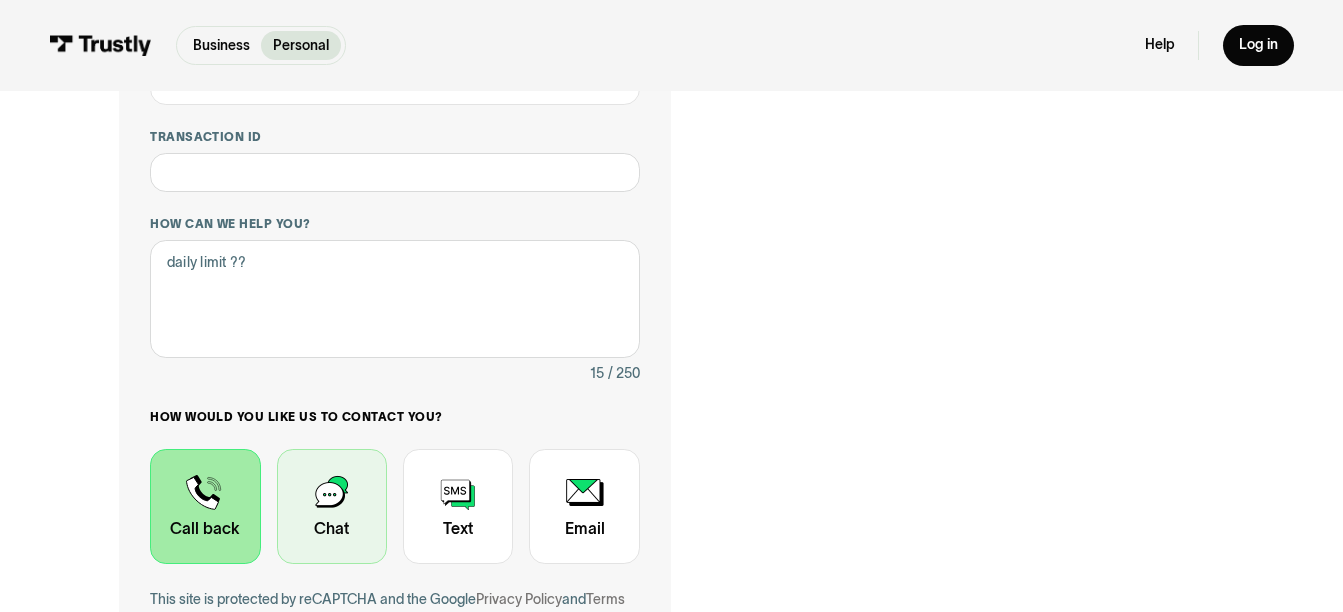 click at bounding box center [332, 506] 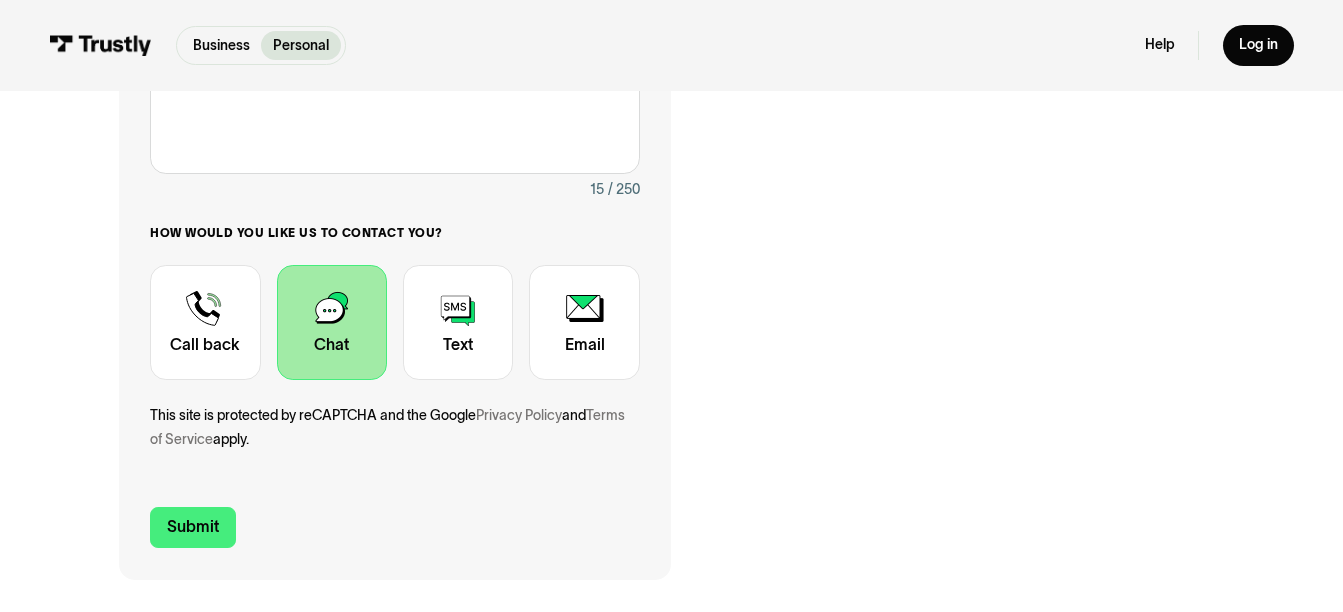 scroll, scrollTop: 600, scrollLeft: 0, axis: vertical 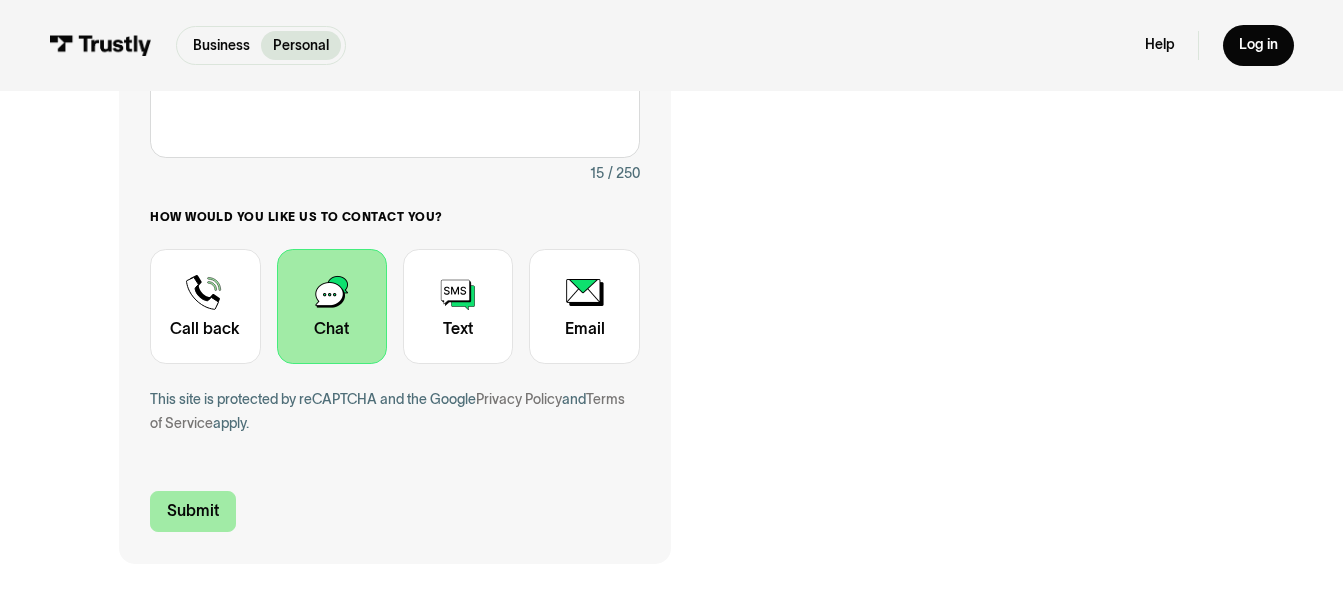 click on "Submit" at bounding box center [193, 511] 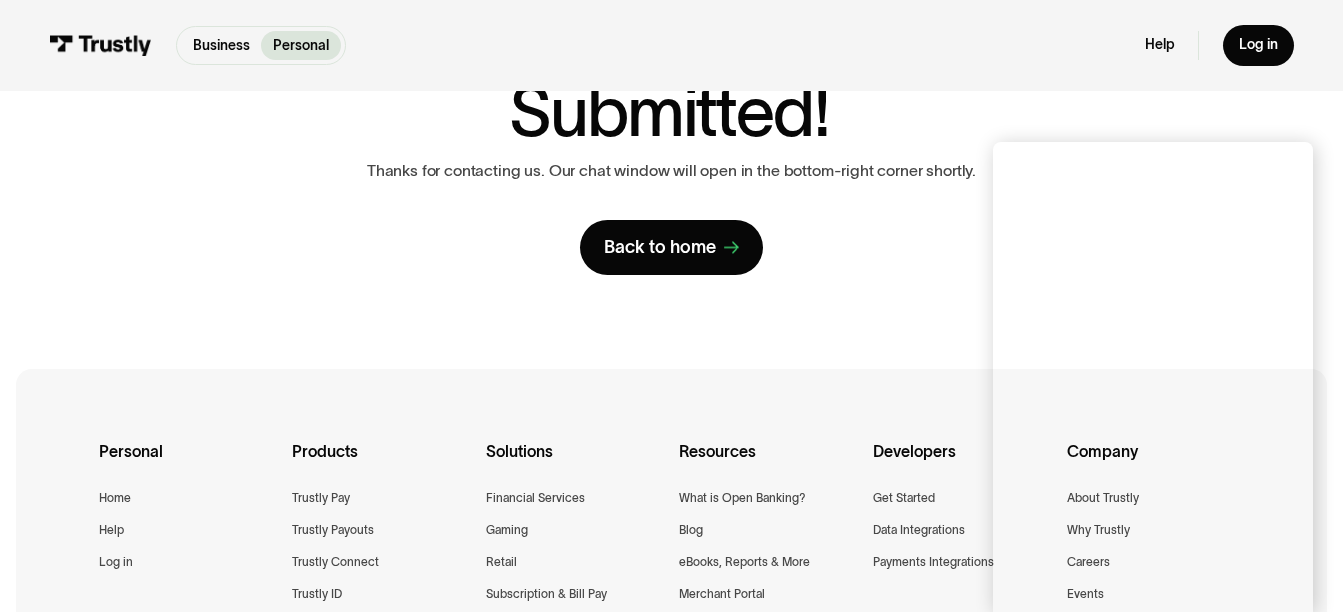 scroll, scrollTop: 300, scrollLeft: 0, axis: vertical 